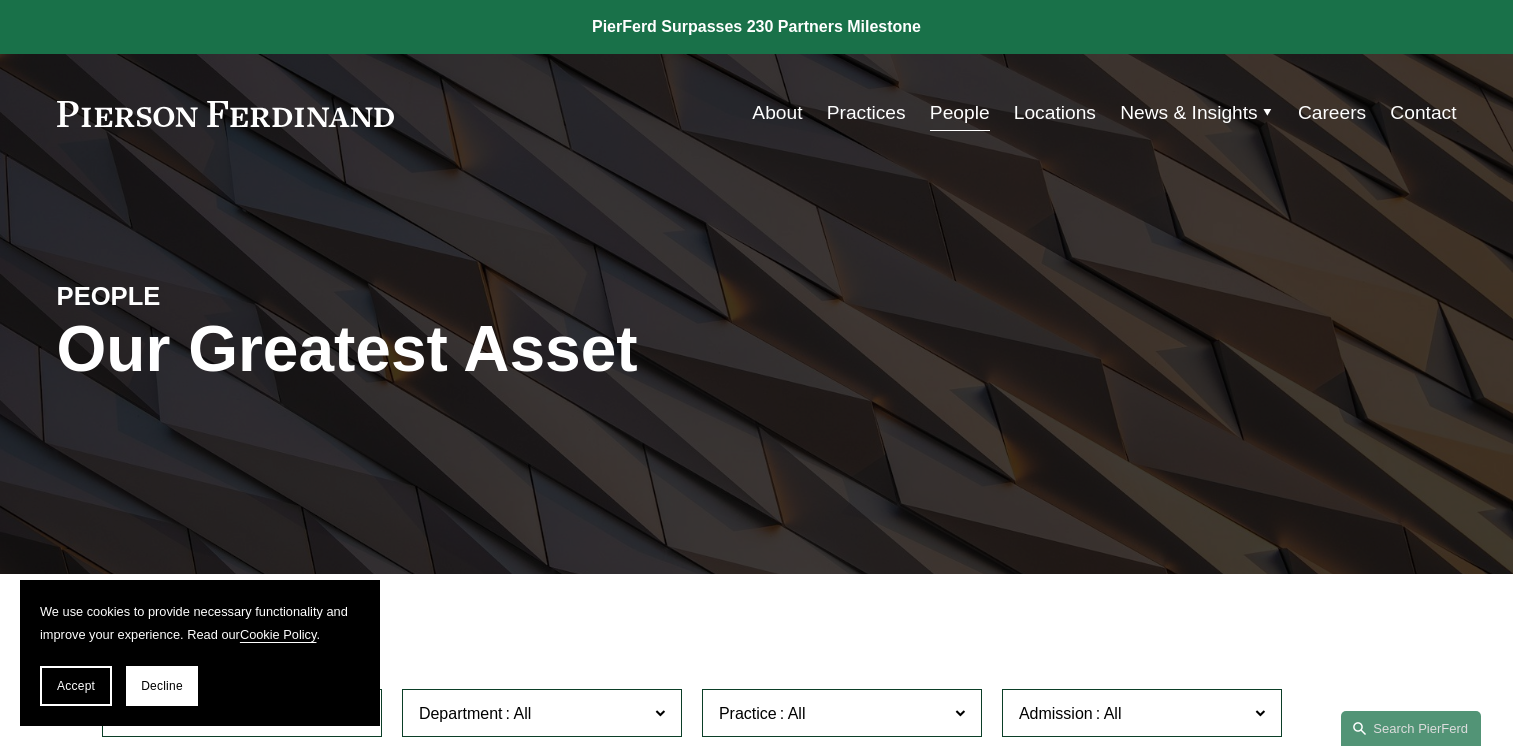 scroll, scrollTop: 0, scrollLeft: 0, axis: both 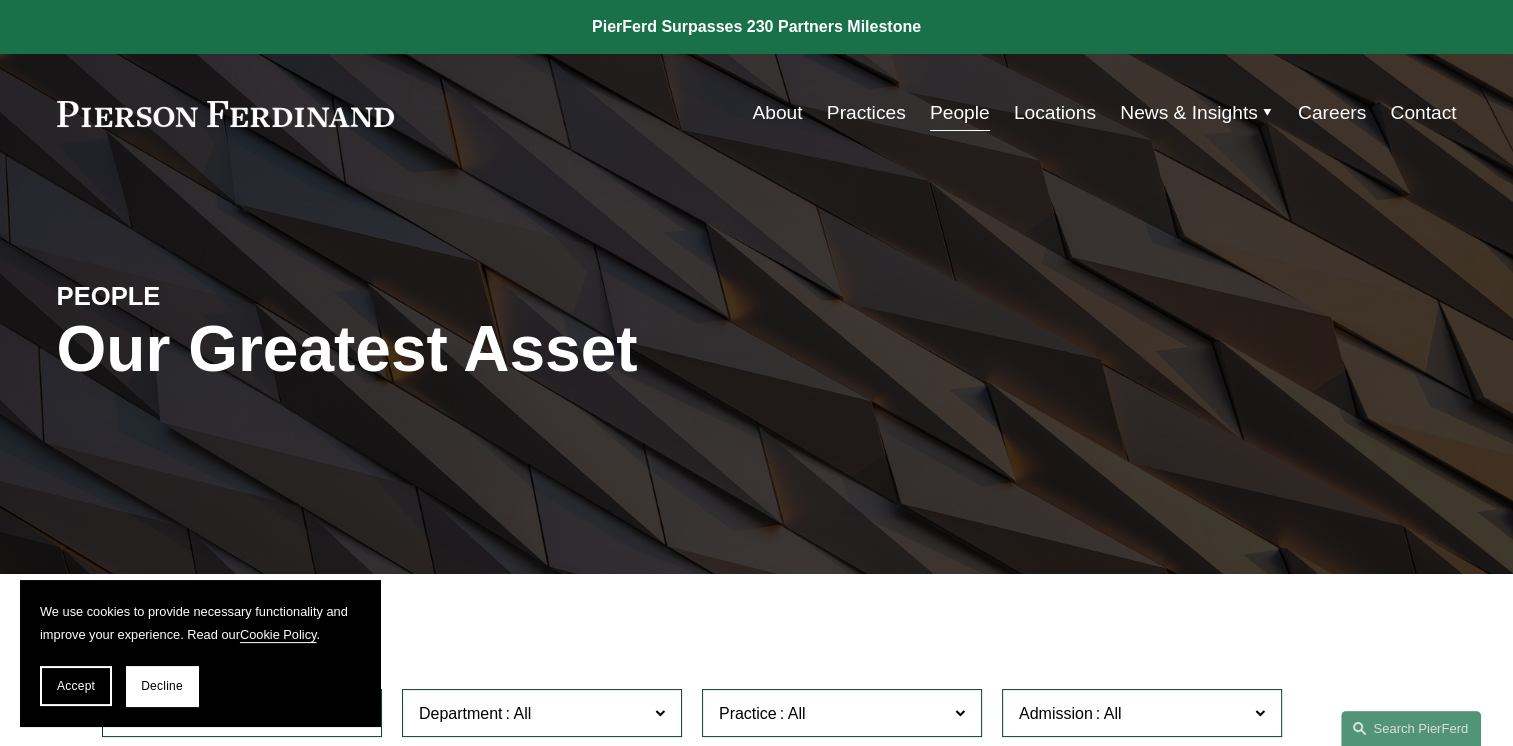 click on "Locations" at bounding box center [1055, 113] 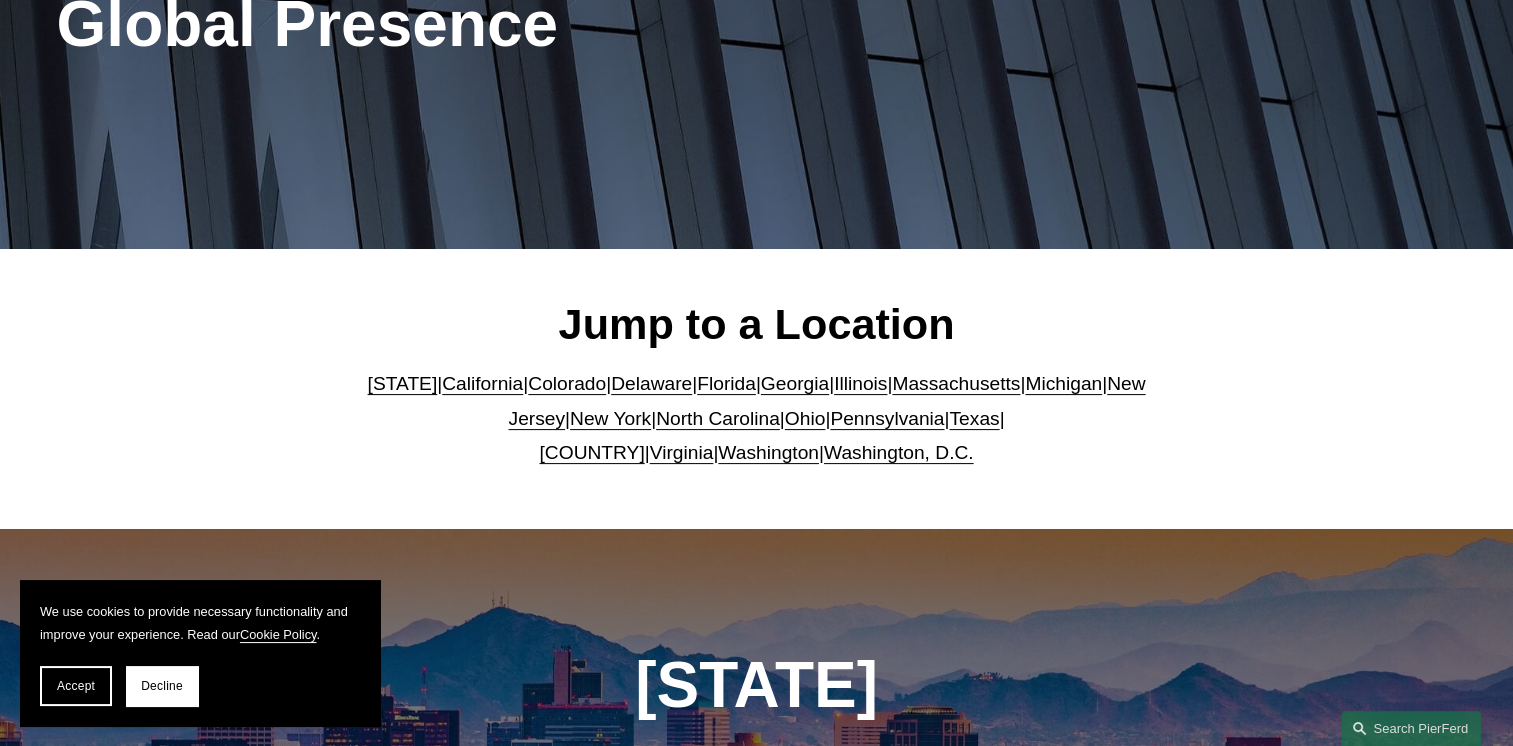 scroll, scrollTop: 347, scrollLeft: 0, axis: vertical 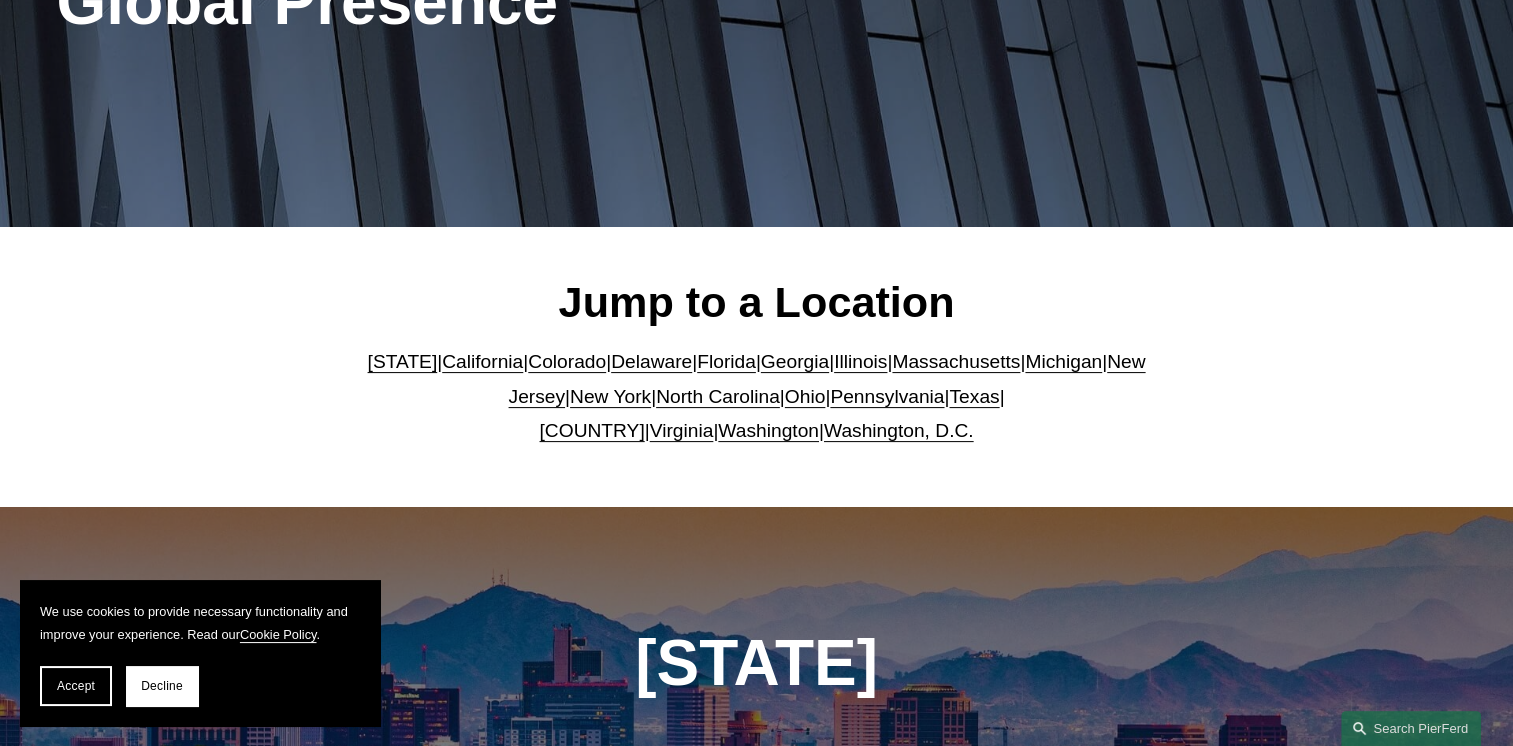 click on "Texas" at bounding box center [974, 396] 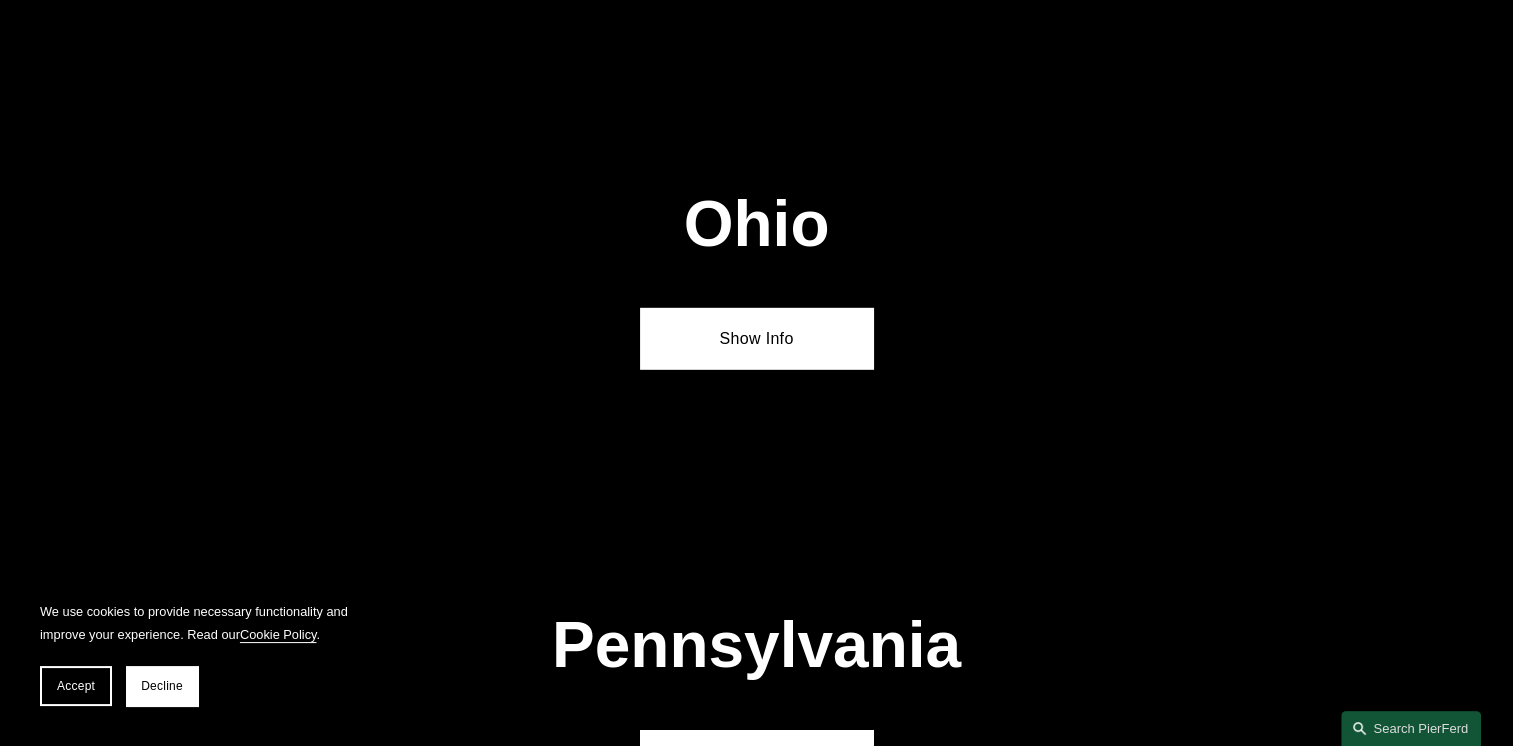 scroll, scrollTop: 6756, scrollLeft: 0, axis: vertical 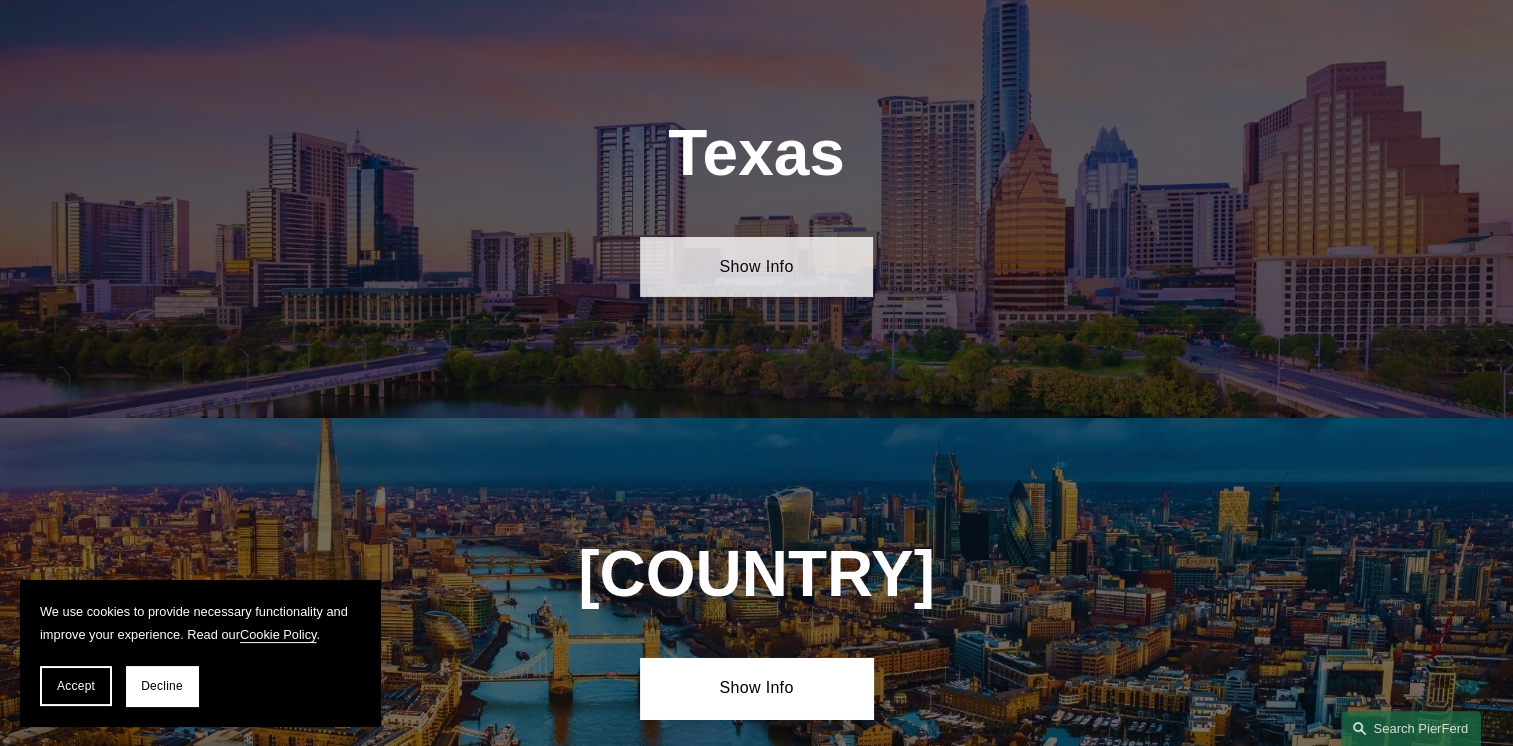 click on "Show Info" at bounding box center (756, 267) 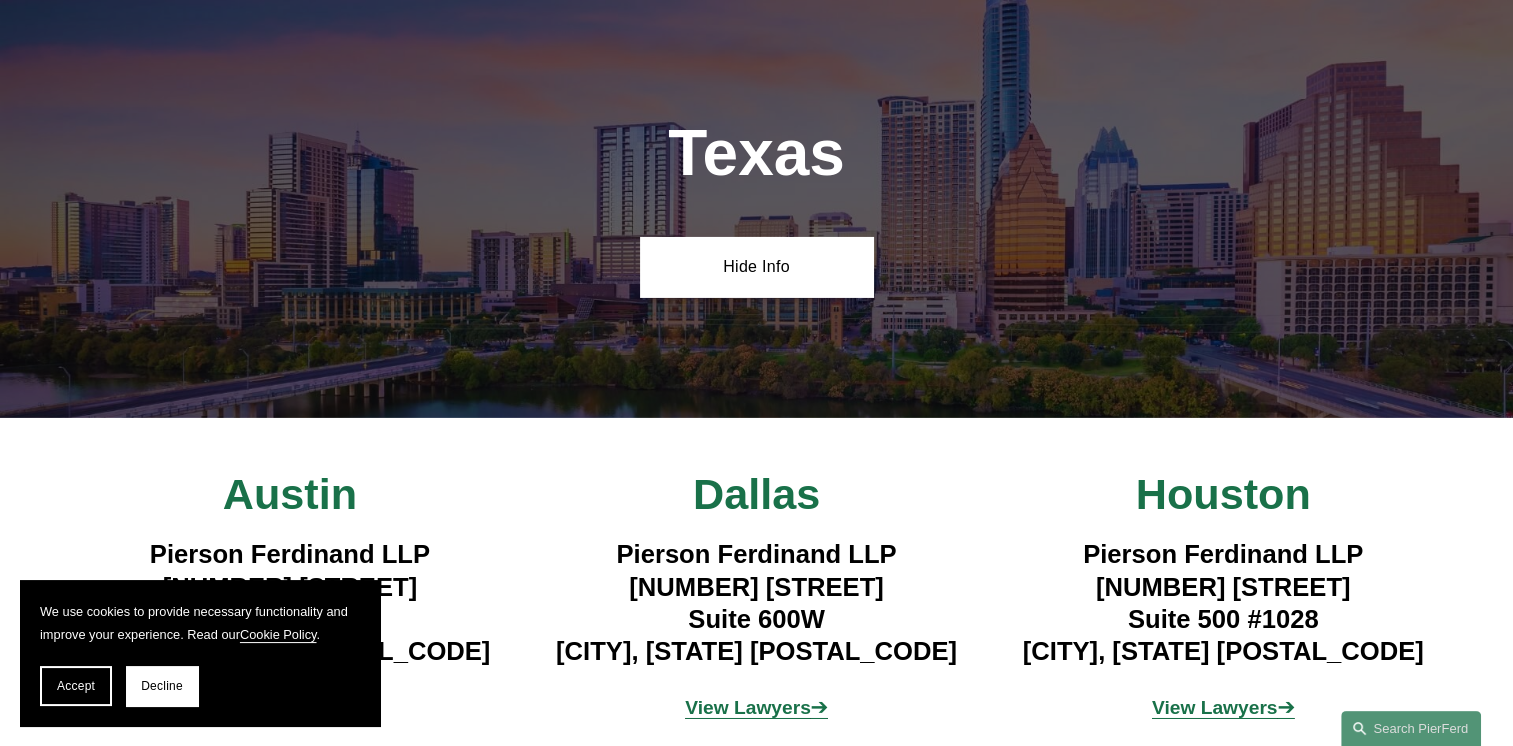 click on "View Lawyers" at bounding box center (748, 707) 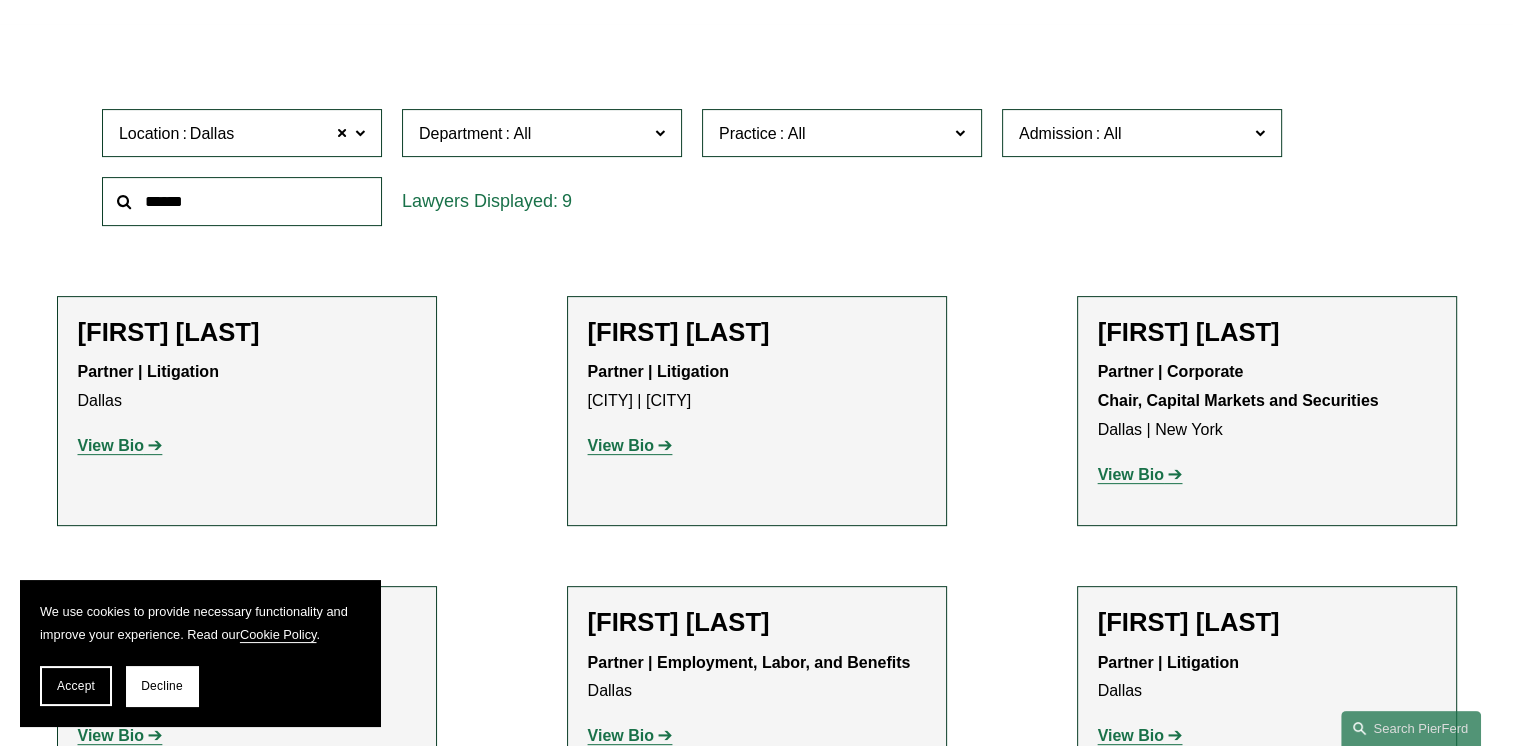 scroll, scrollTop: 586, scrollLeft: 0, axis: vertical 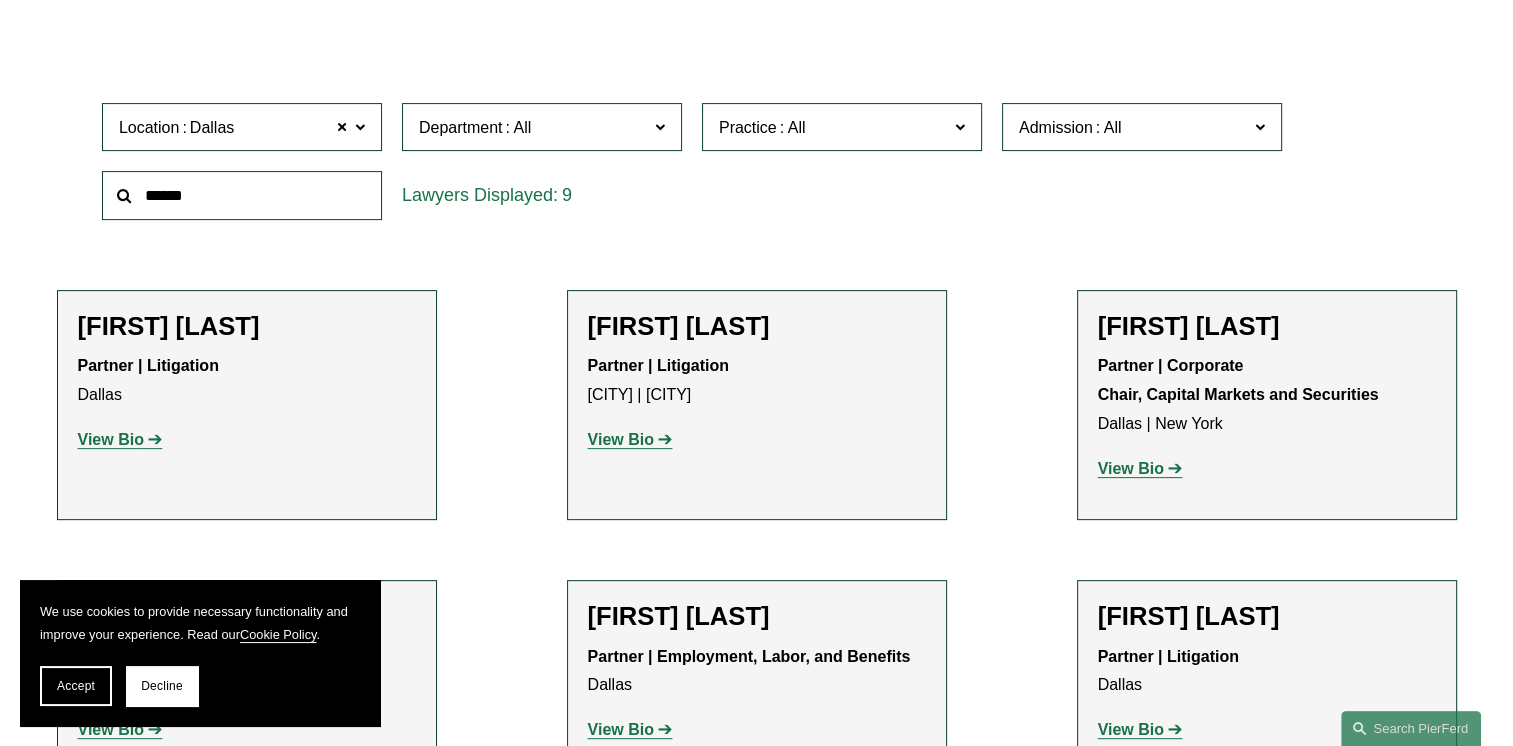 click on "[FIRST] [LAST]
Partner | Litigation [CITY] | [CITY] View Bio Location: [CITY]; Location: [CITY]; Department: Litigation; Practice: Arbitration and Mediation; Practice: Banking and Financial Services; Practice: Environmental, Health, and Safety; Practice: Insurance; Practice: Intellectual Property Litigation; Practice: International Disputes; Practice: Appellate; Practice: Civil Pretrial and Trial Services; Practice: Litigation and Risk Management; Practice: Political Law and Litigation; Practice: TCPA Defense; Practice: Professional and Management Liability; Practice: Products Liability Litigation and Counseling; Bar Admission: [STATE]" 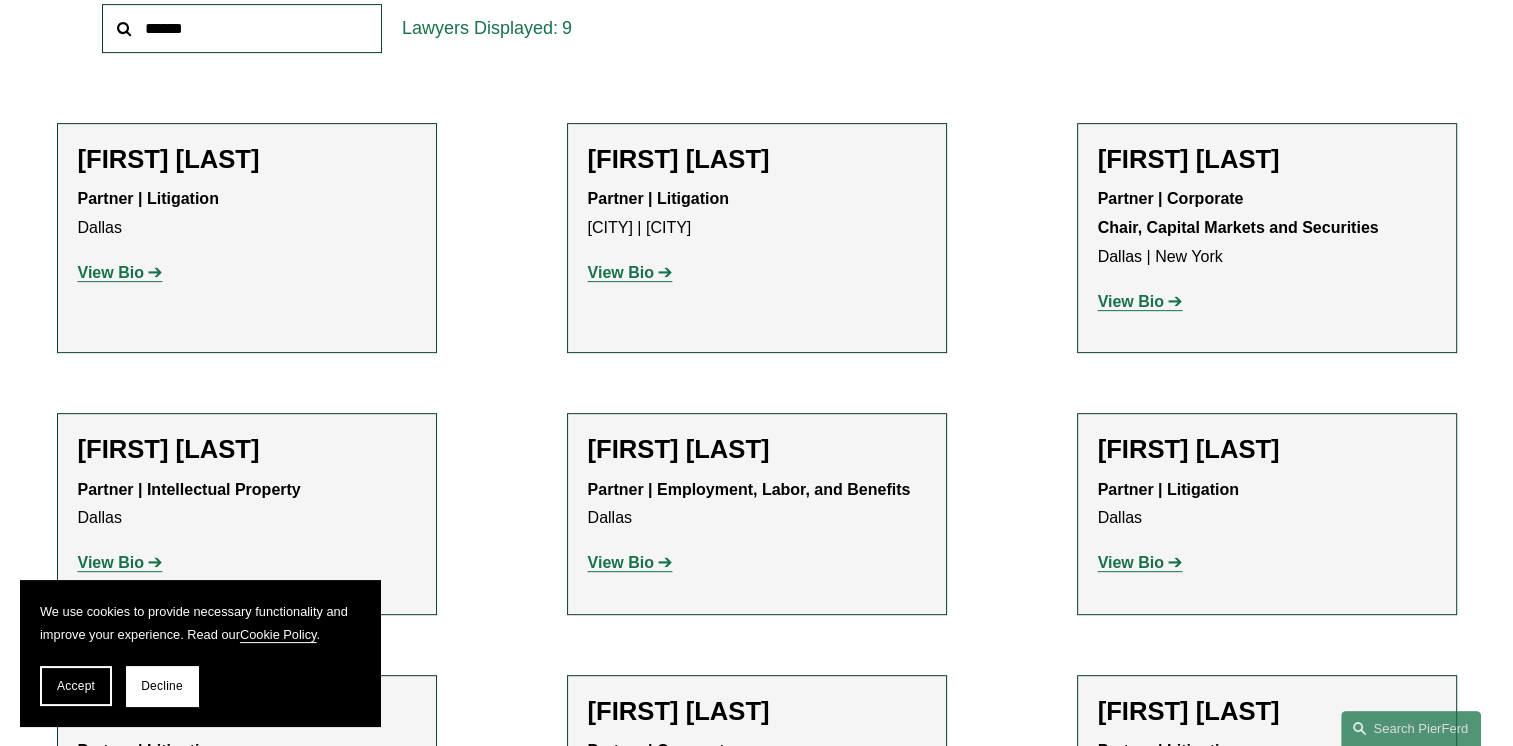 click on "Filter Location [CITY] [CITY] All [CITY] [CITY] [CITY] [CITY] [CITY] [CITY] [CITY] [CITY] [CITY] [CITY] [CITY] [CITY] [CITY] [CITY] [CITY] [CITY] [CITY] [CITY] [CITY] [CITY] [CITY] [CITY] [CITY] [CITY] [CITY] [CITY] [CITY] [CITY] [CITY] Department All Corporate Employment, Labor, and Benefits Intellectual Property Litigation Practice All Antitrust Counseling Appellate Arbitration and Mediation Banking and Financial Services Bankruptcy, Financial Restructuring, and Reorganization Broker-Dealer Regulation Cannabis, Hemp & CBD Capital Markets Civil Pretrial and Trial Services Class Action Defense Commercial Litigation Commercial Transactions Commodities, Futures & Derivatives Communications & Media Condemnation and Eminent Domain Construction and Design Professional Copyrights Cyber, Privacy & Technology Education Emerging Companies Employment and Labor Energy, Gas, and Oil Law Energy, Renewables, and Sustainability Entertainment Environmental, Health, and Safety FDA Franchising 9" 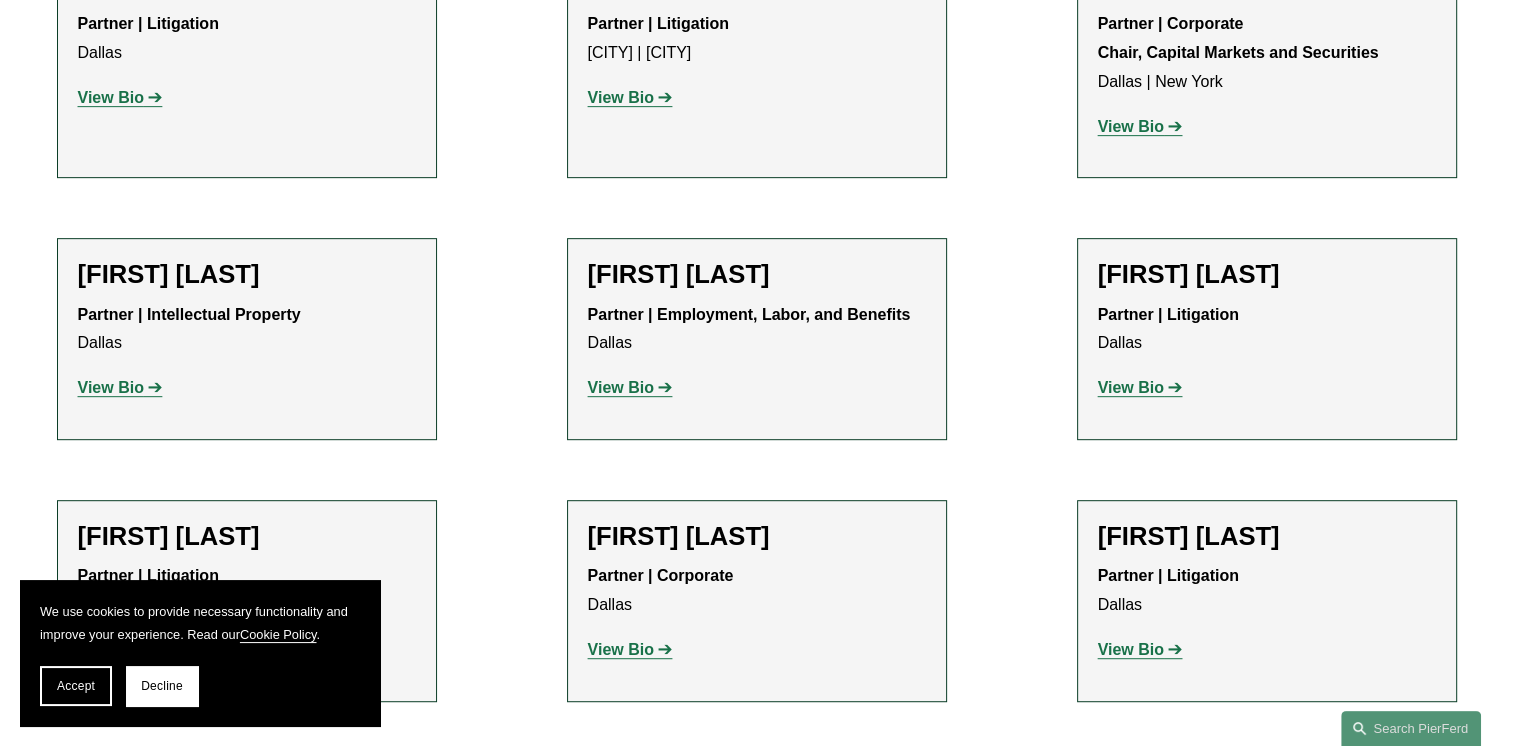scroll, scrollTop: 932, scrollLeft: 0, axis: vertical 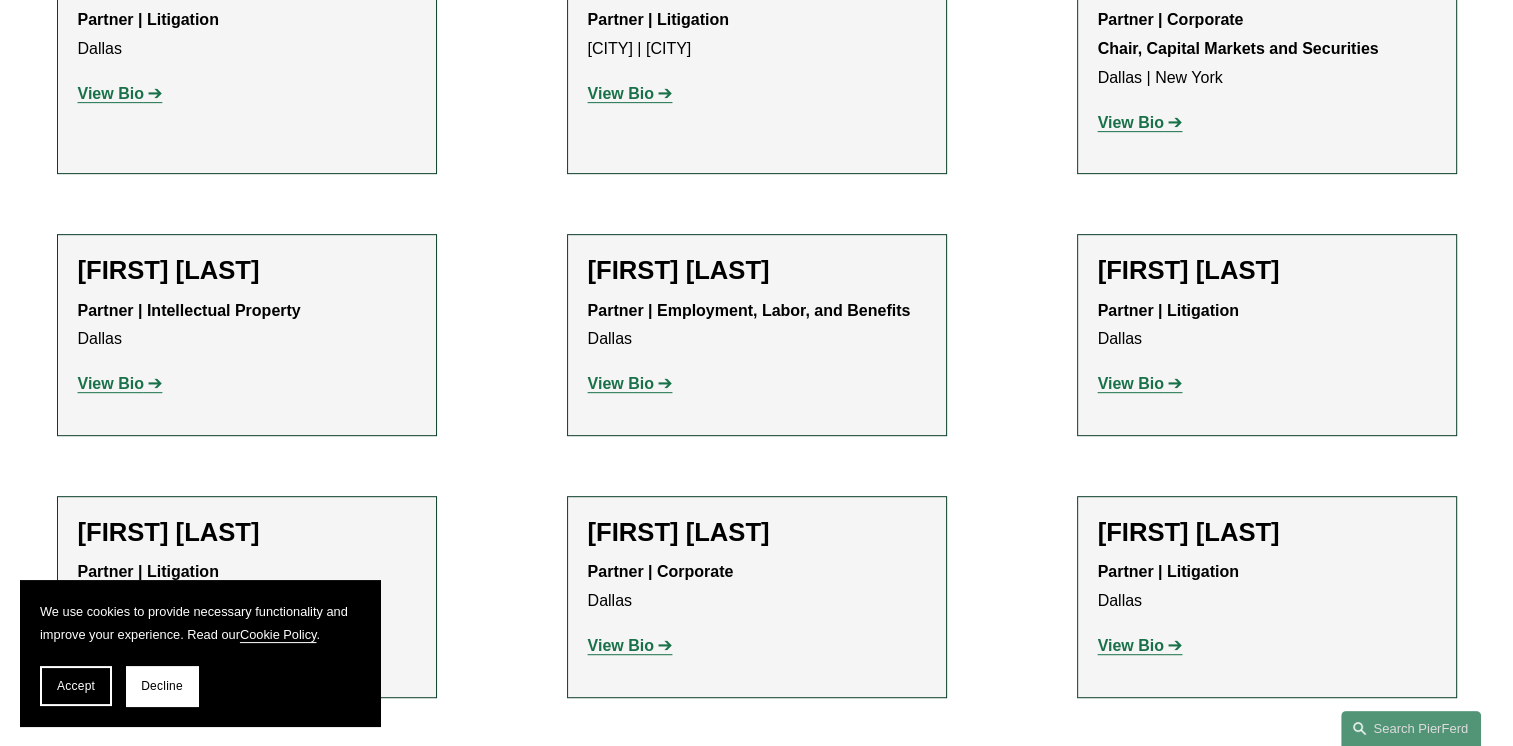 click on "View Bio" 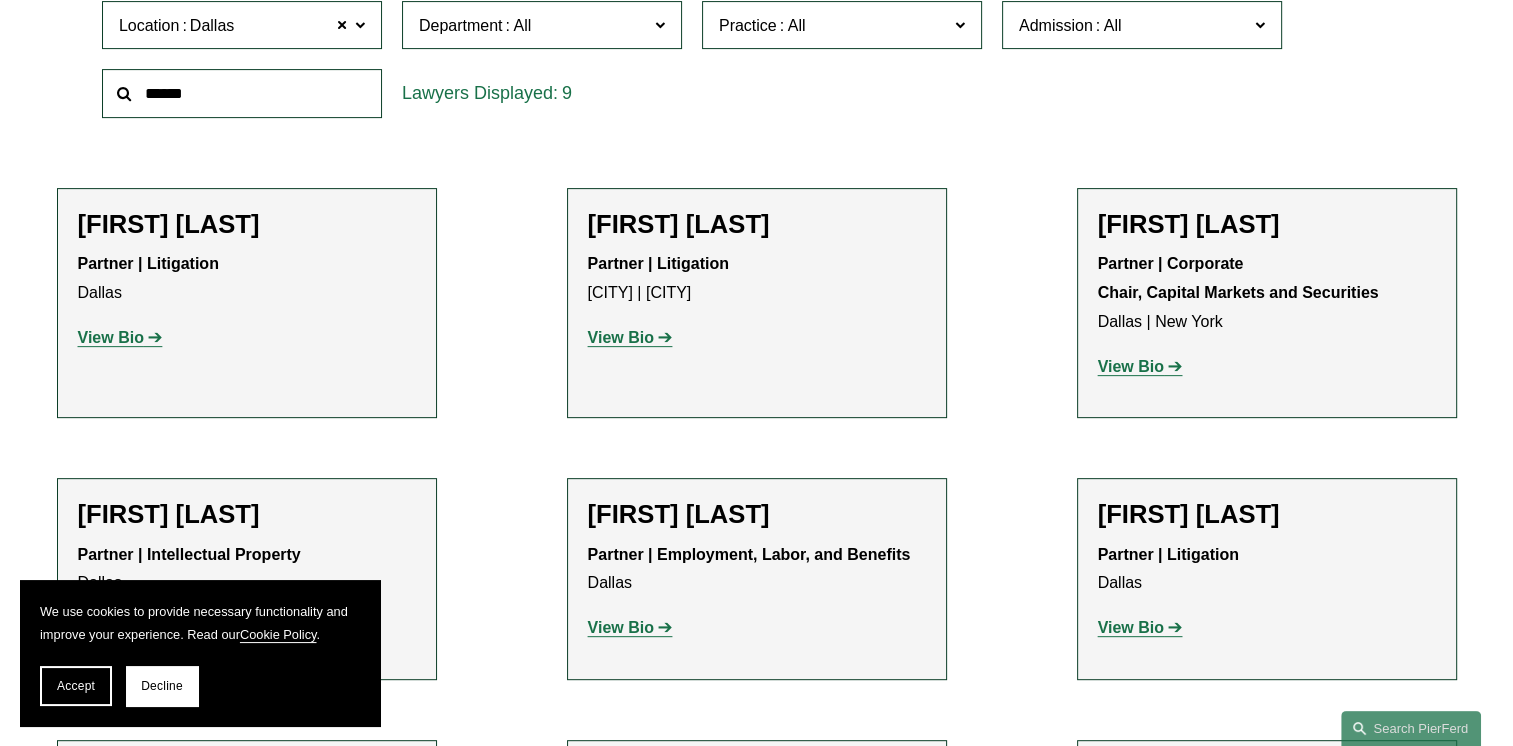 scroll, scrollTop: 619, scrollLeft: 0, axis: vertical 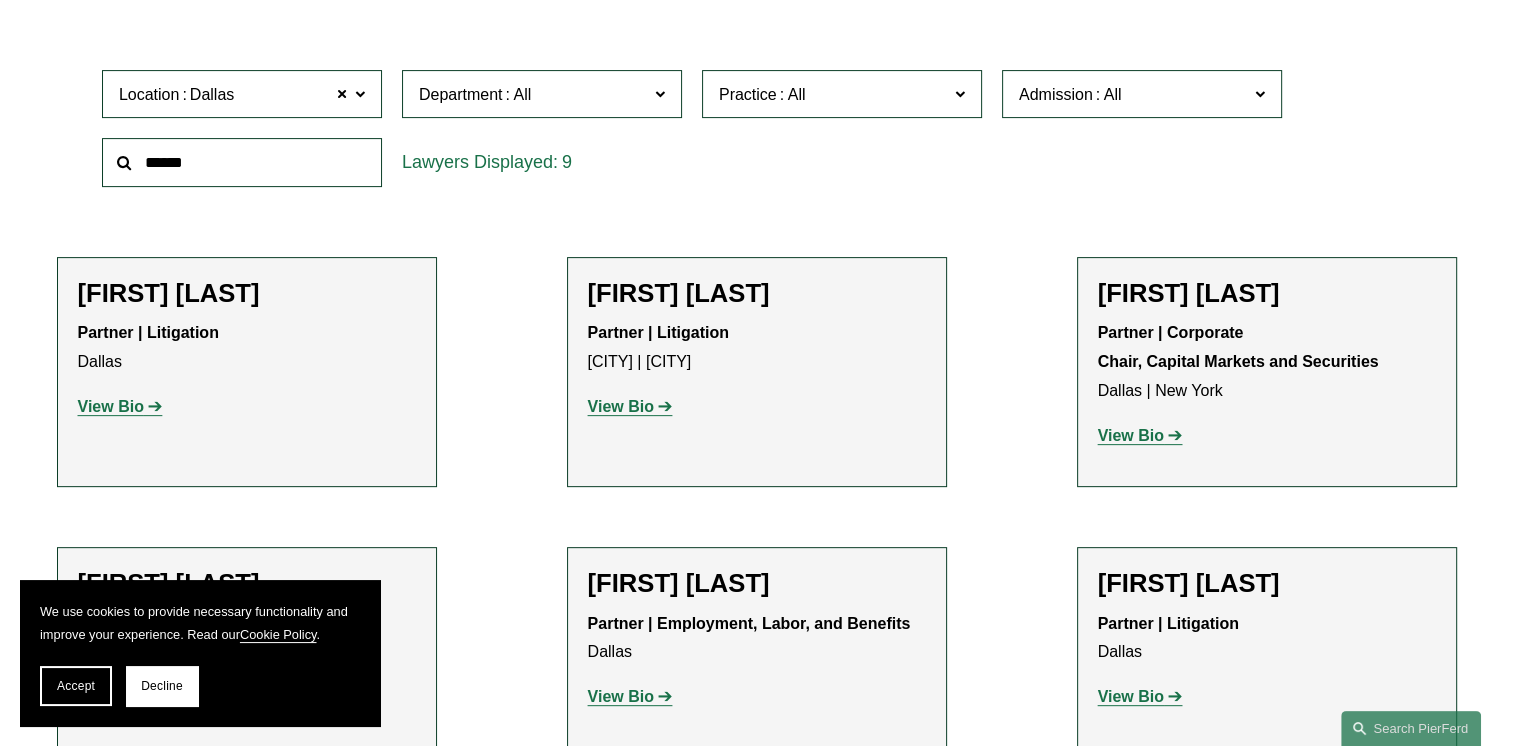 click on "View Bio" 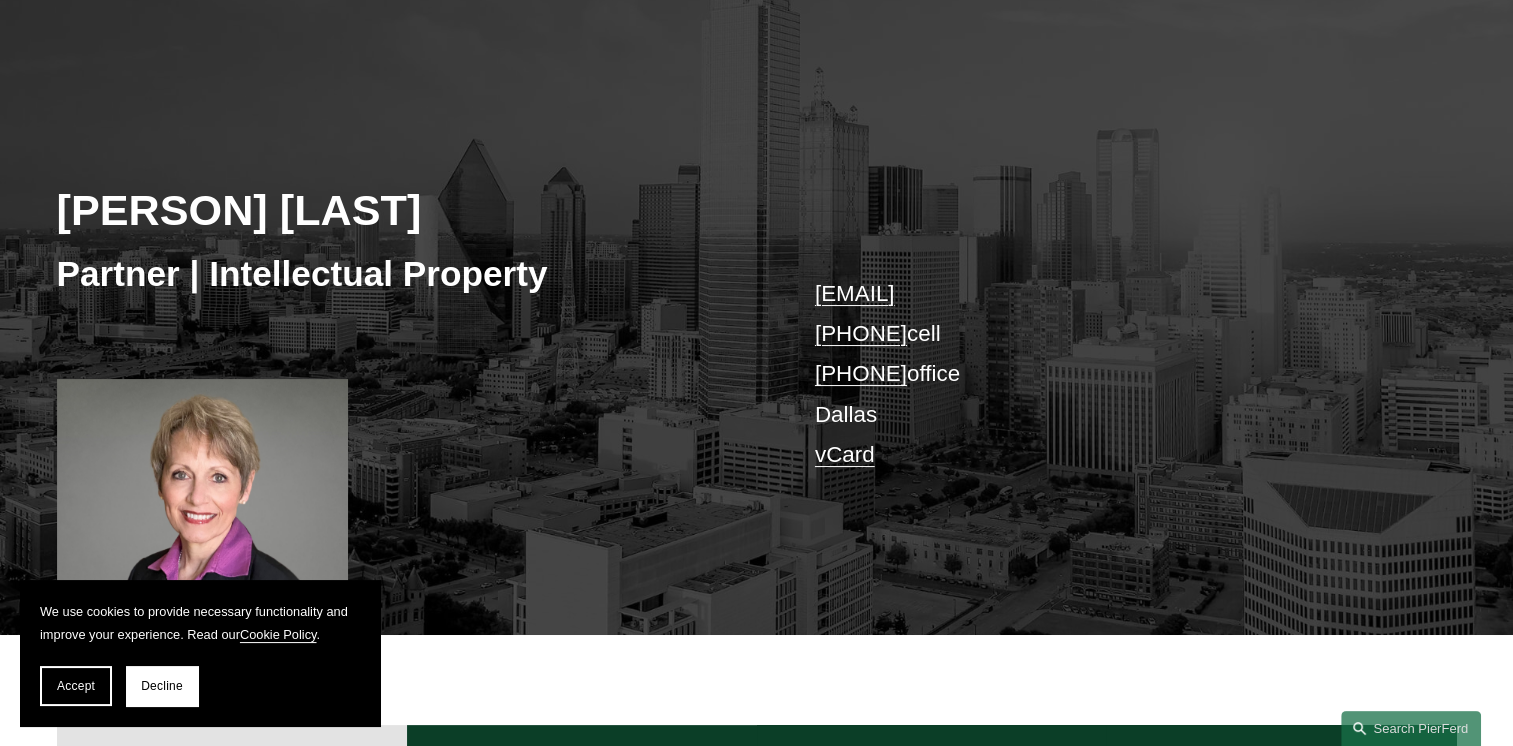 scroll, scrollTop: 156, scrollLeft: 0, axis: vertical 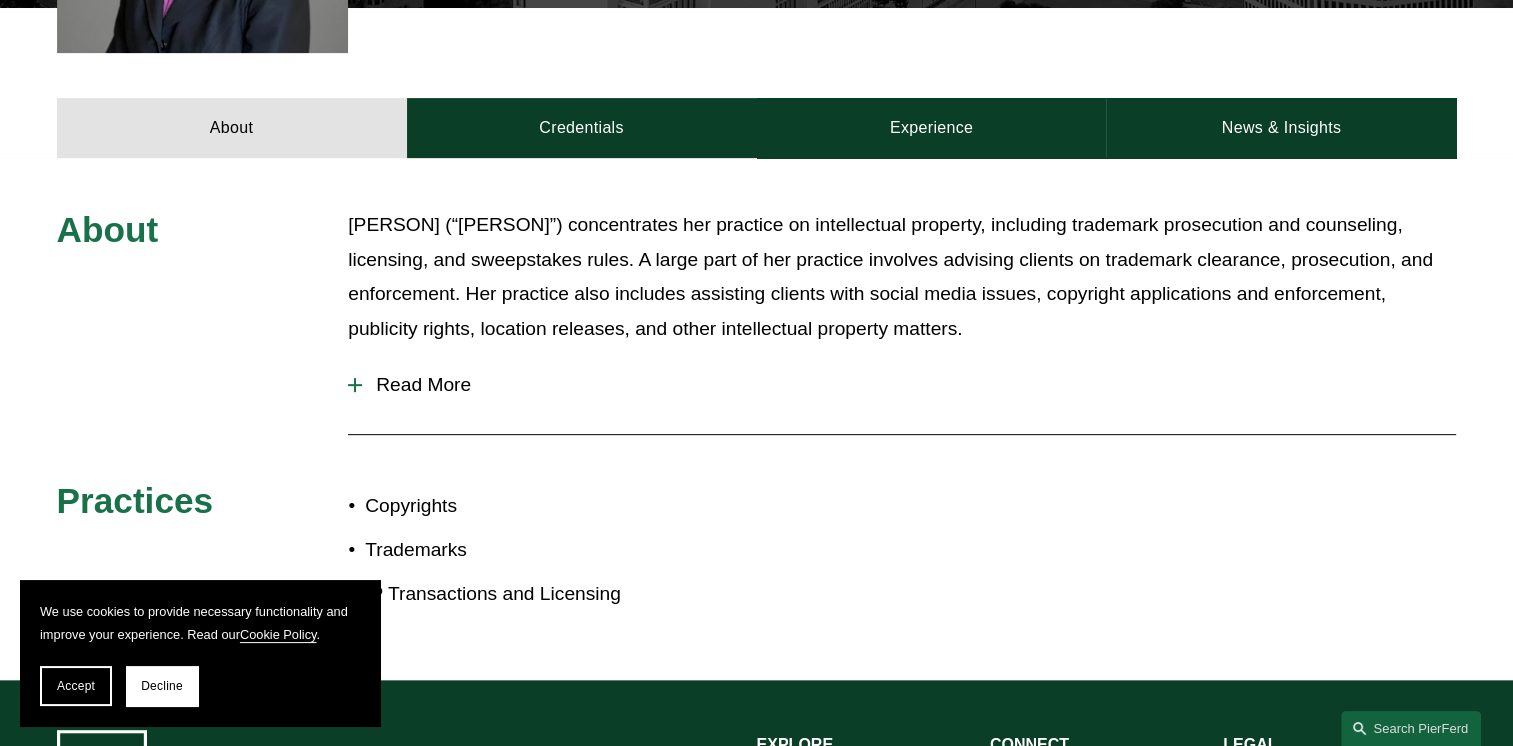 click on "Read More" at bounding box center (909, 385) 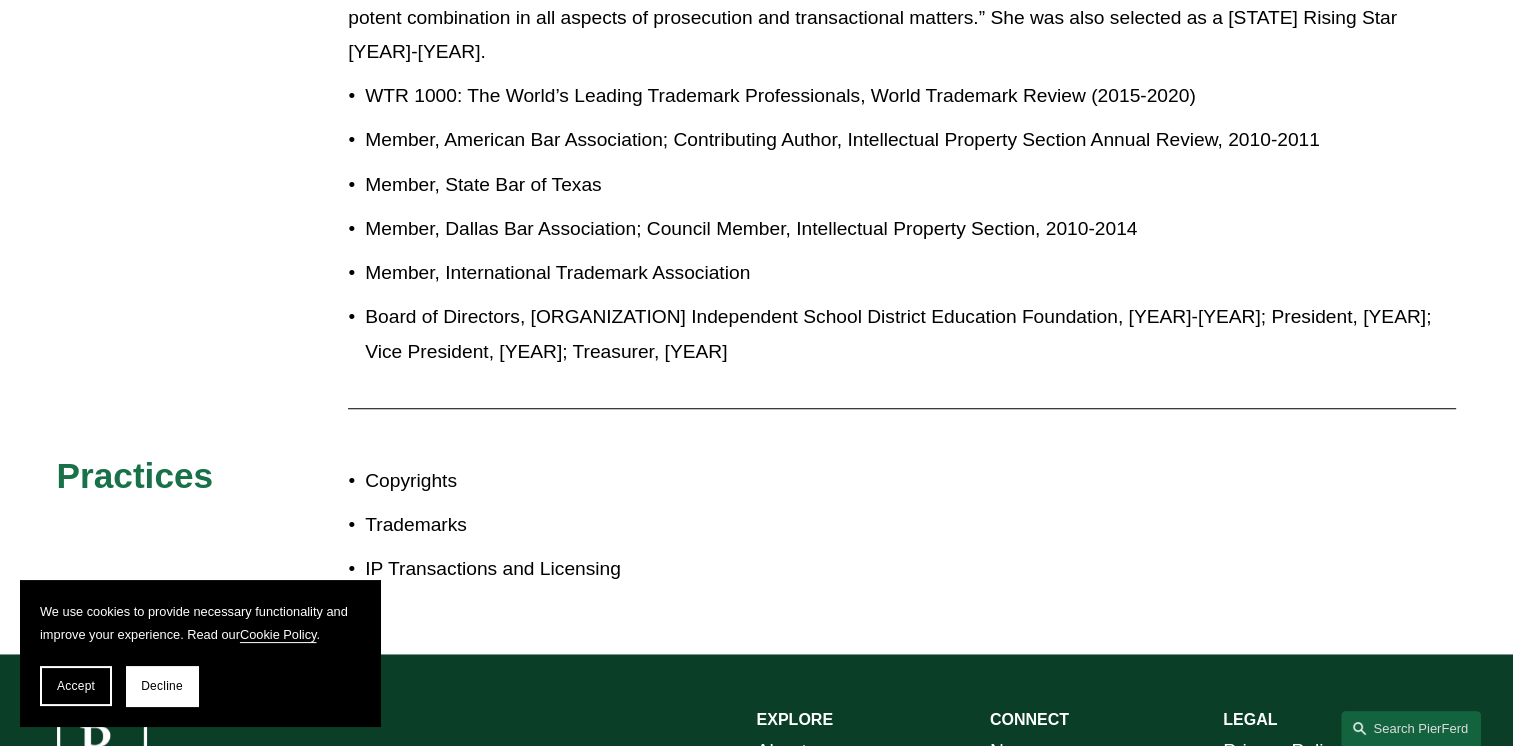 scroll, scrollTop: 1395, scrollLeft: 0, axis: vertical 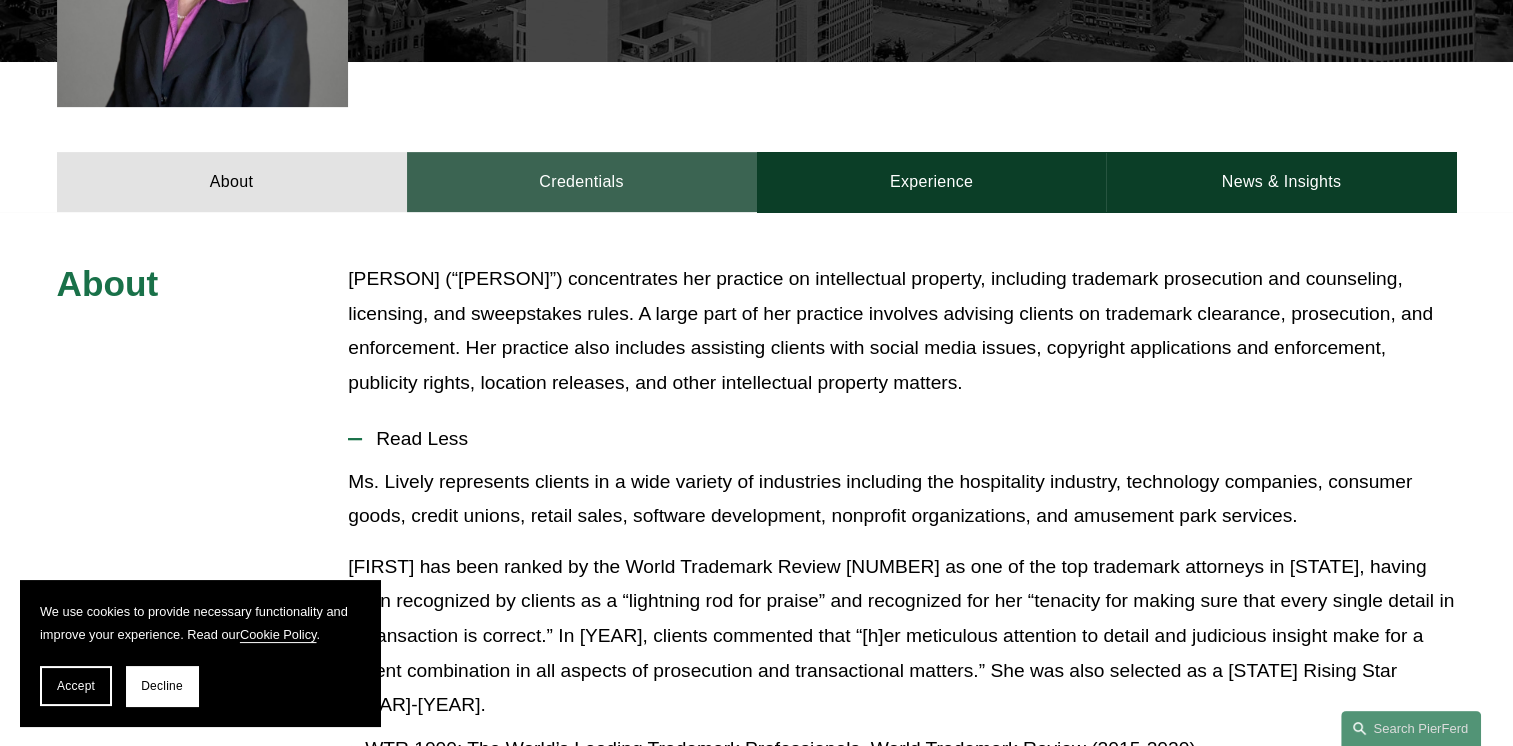click on "Credentials" at bounding box center (582, 182) 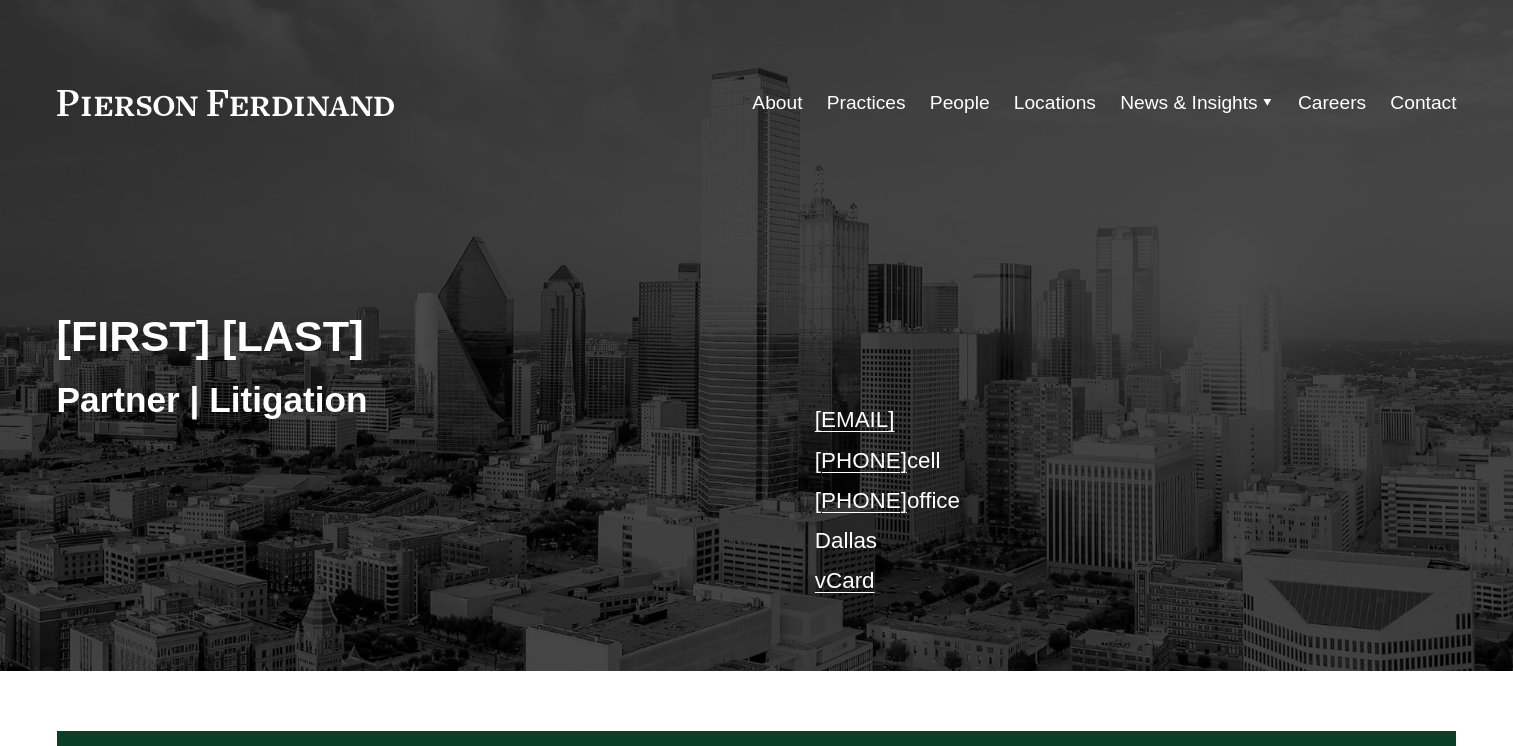 scroll, scrollTop: 0, scrollLeft: 0, axis: both 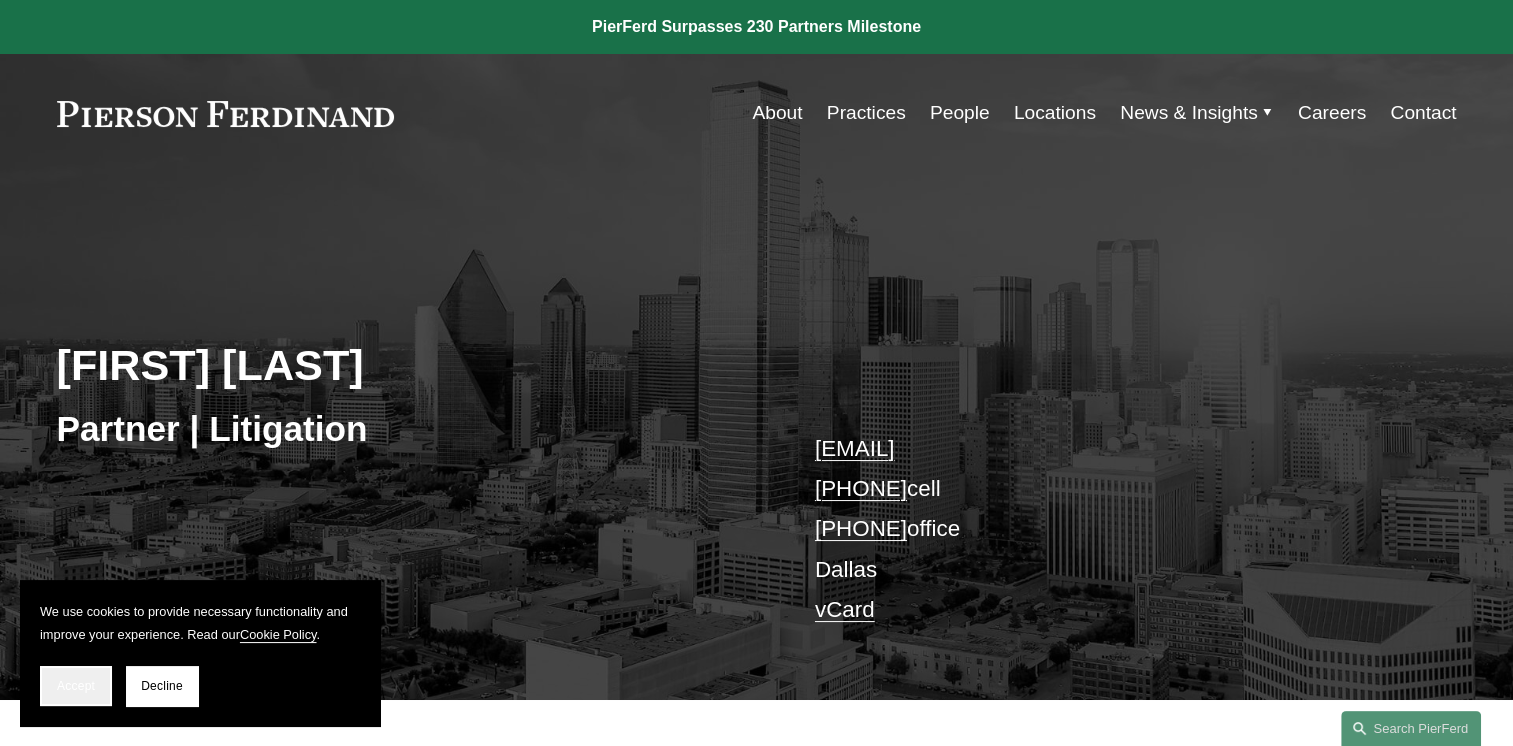 click on "Accept" at bounding box center [76, 686] 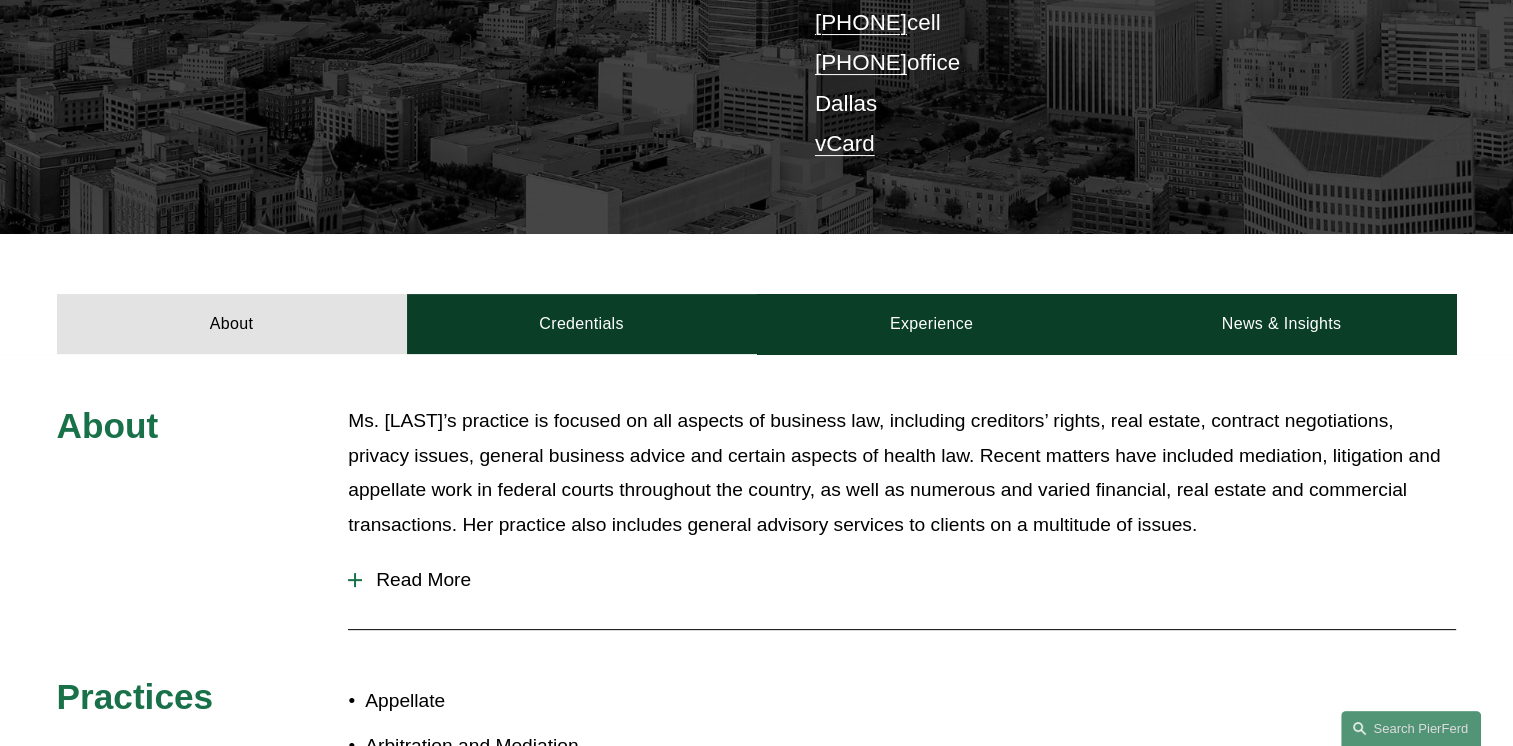 scroll, scrollTop: 506, scrollLeft: 0, axis: vertical 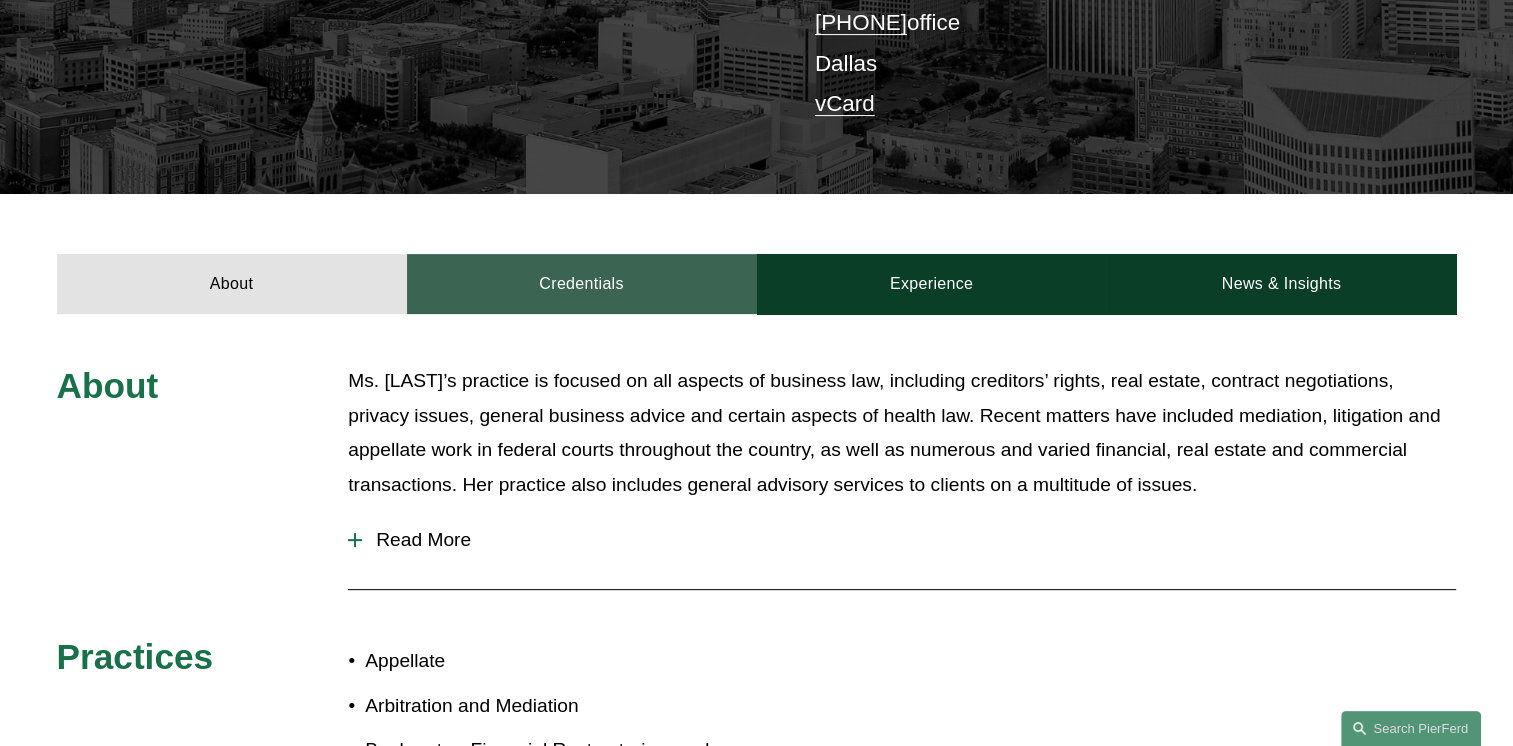 click on "Credentials" at bounding box center [582, 284] 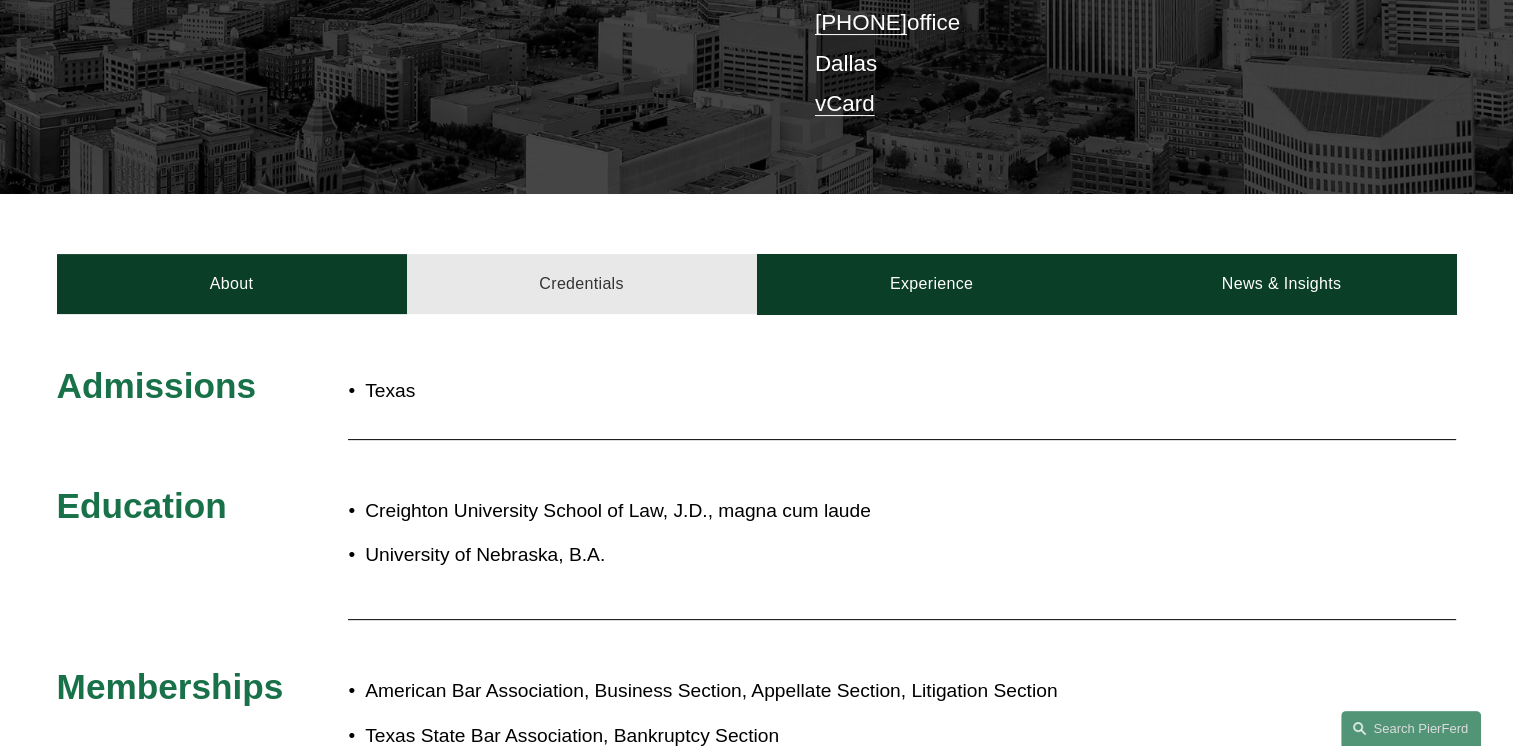 click on "Credentials" at bounding box center (582, 284) 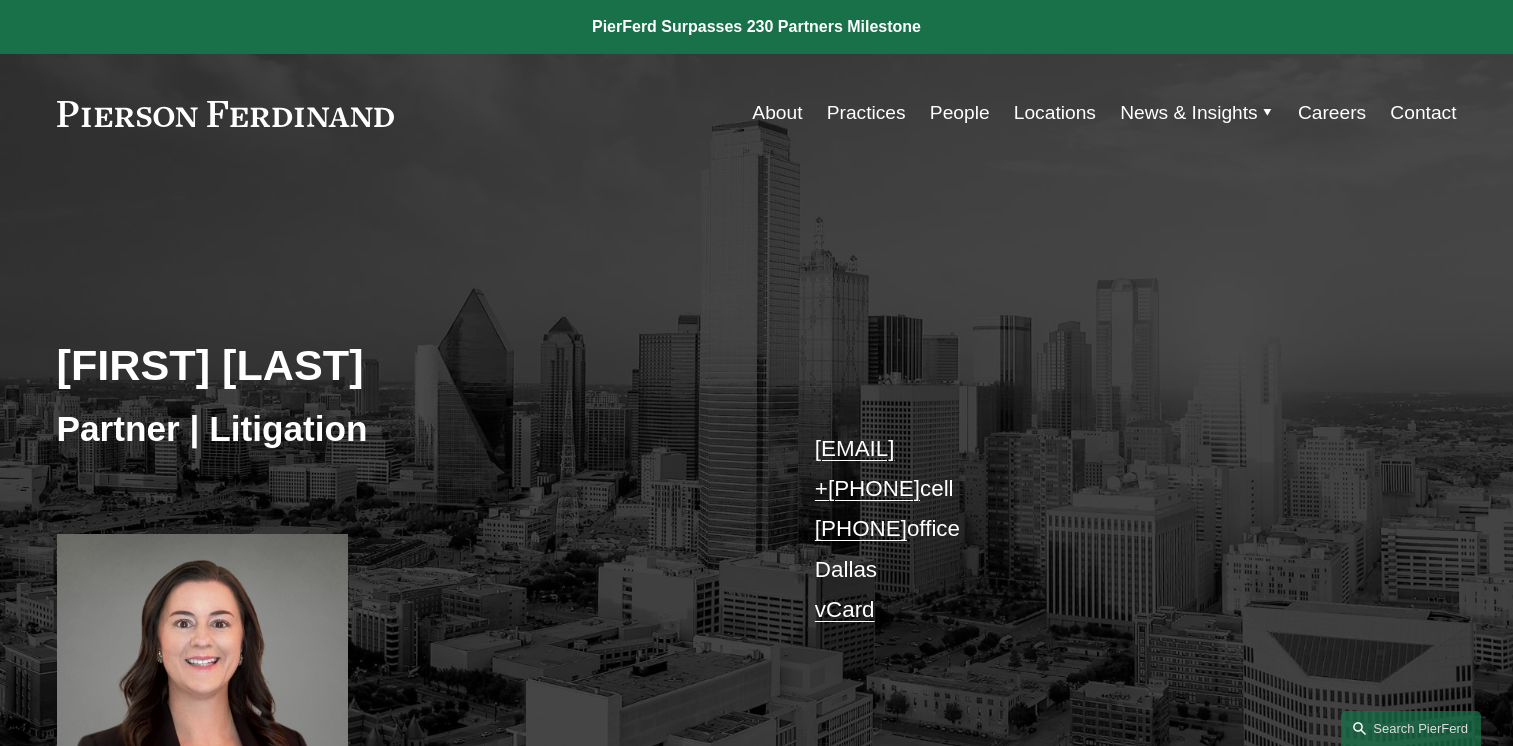 scroll, scrollTop: 0, scrollLeft: 0, axis: both 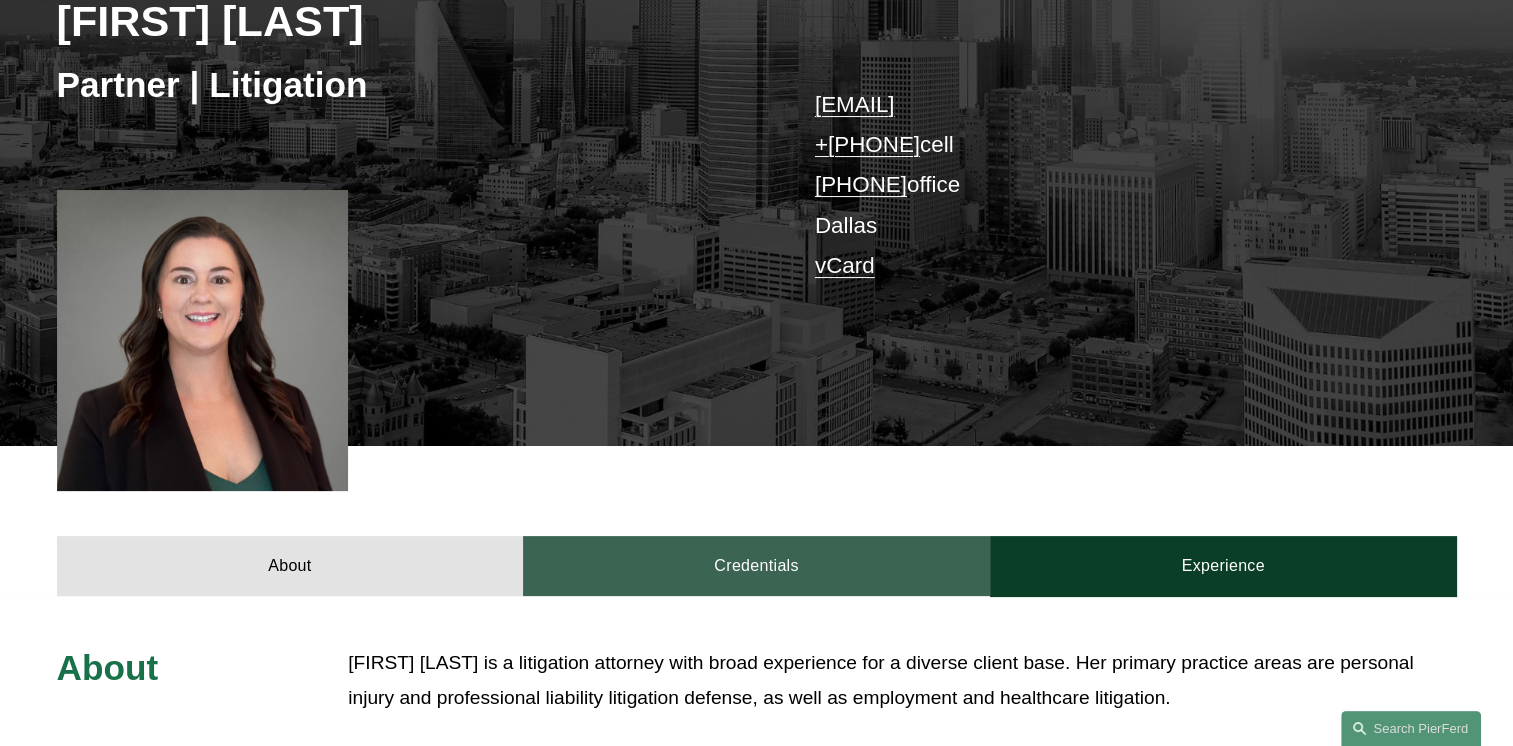 click on "Credentials" at bounding box center [756, 566] 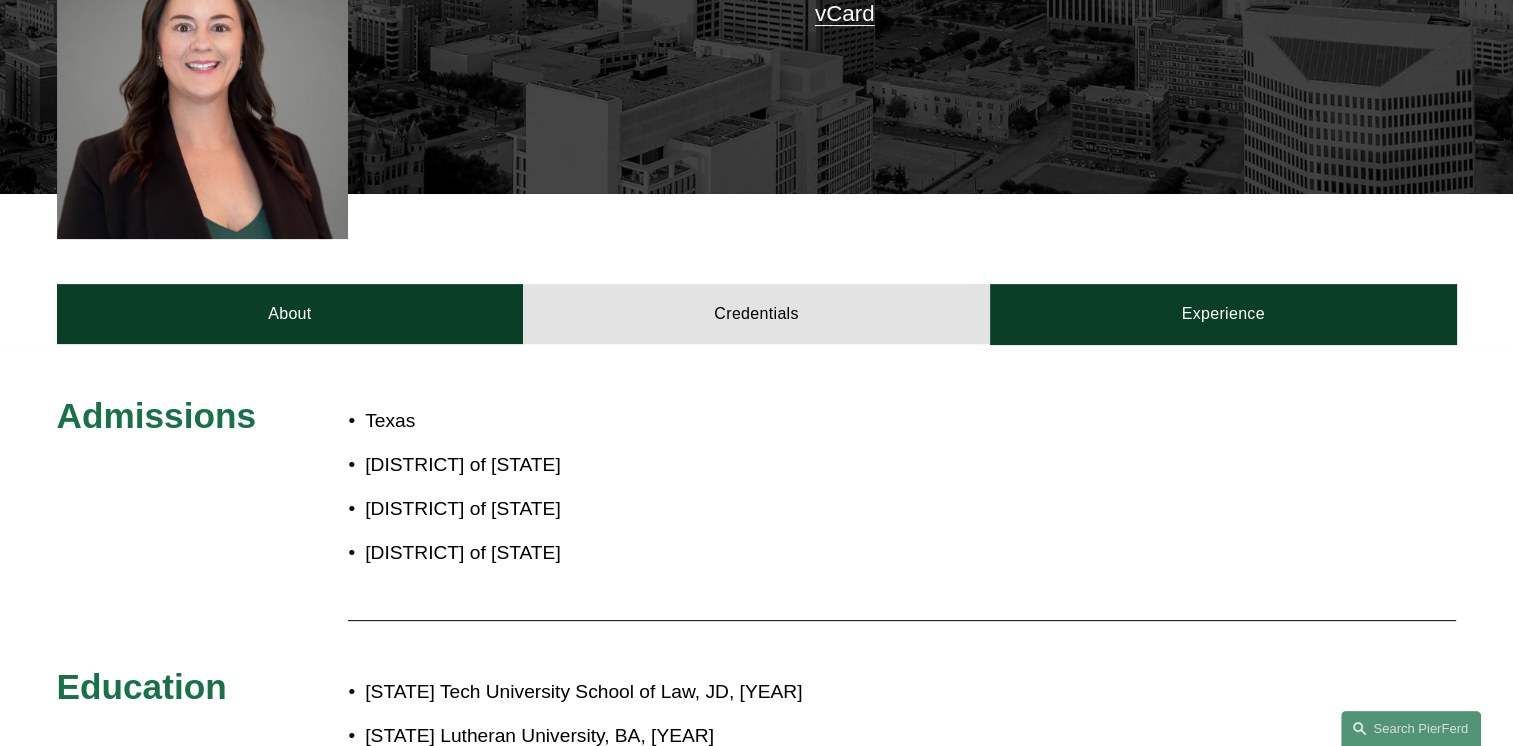scroll, scrollTop: 744, scrollLeft: 0, axis: vertical 